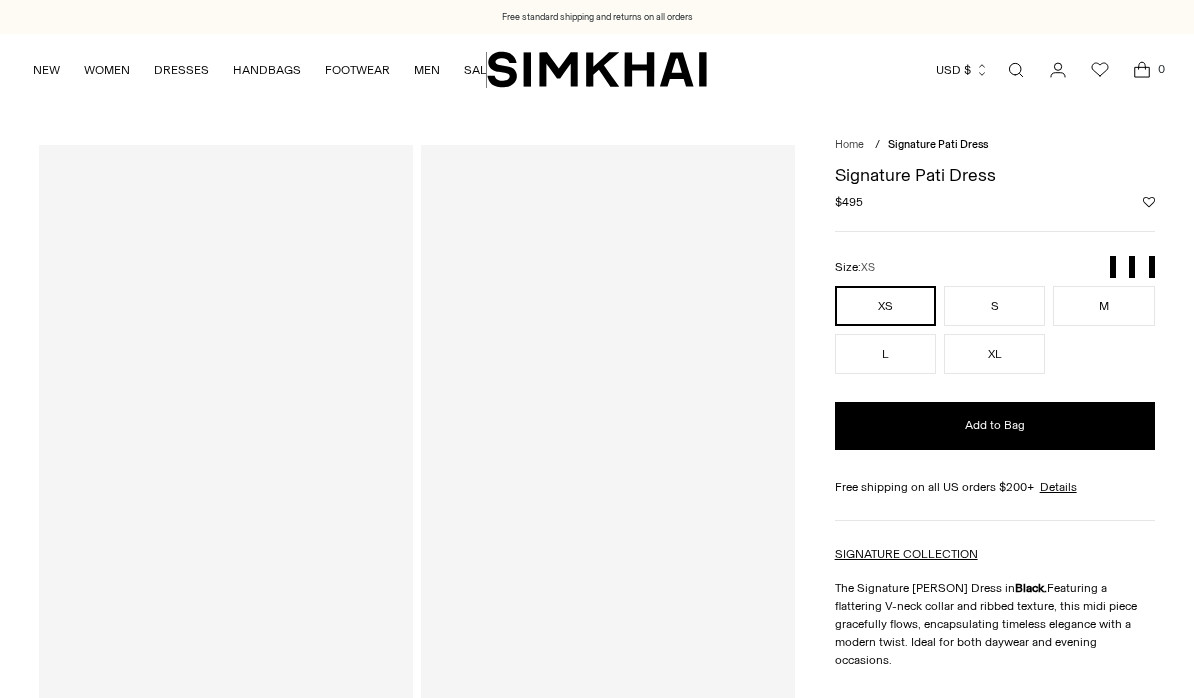 scroll, scrollTop: 0, scrollLeft: 0, axis: both 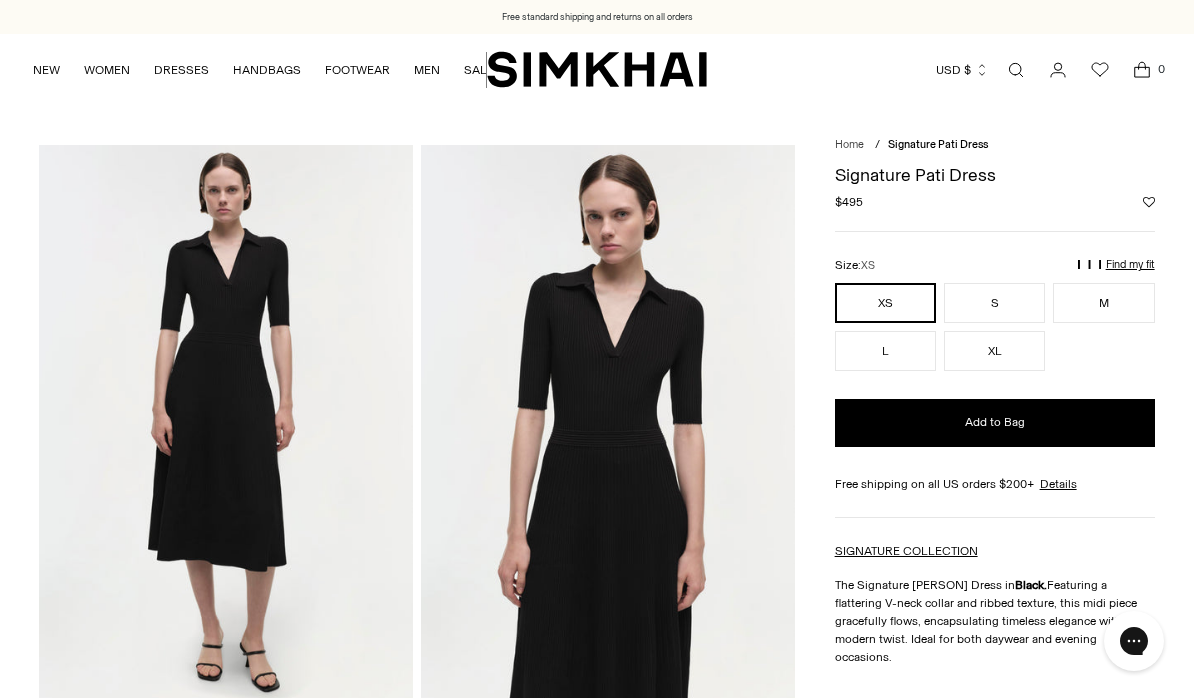 click at bounding box center (608, 425) 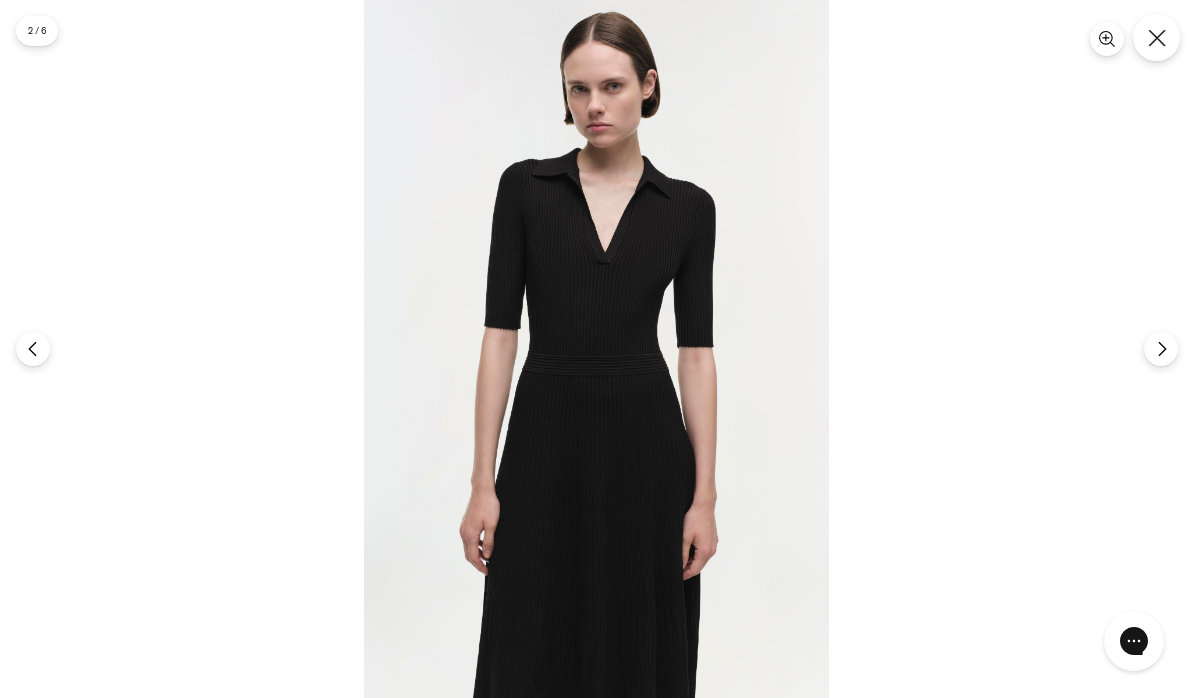 click at bounding box center (1156, 37) 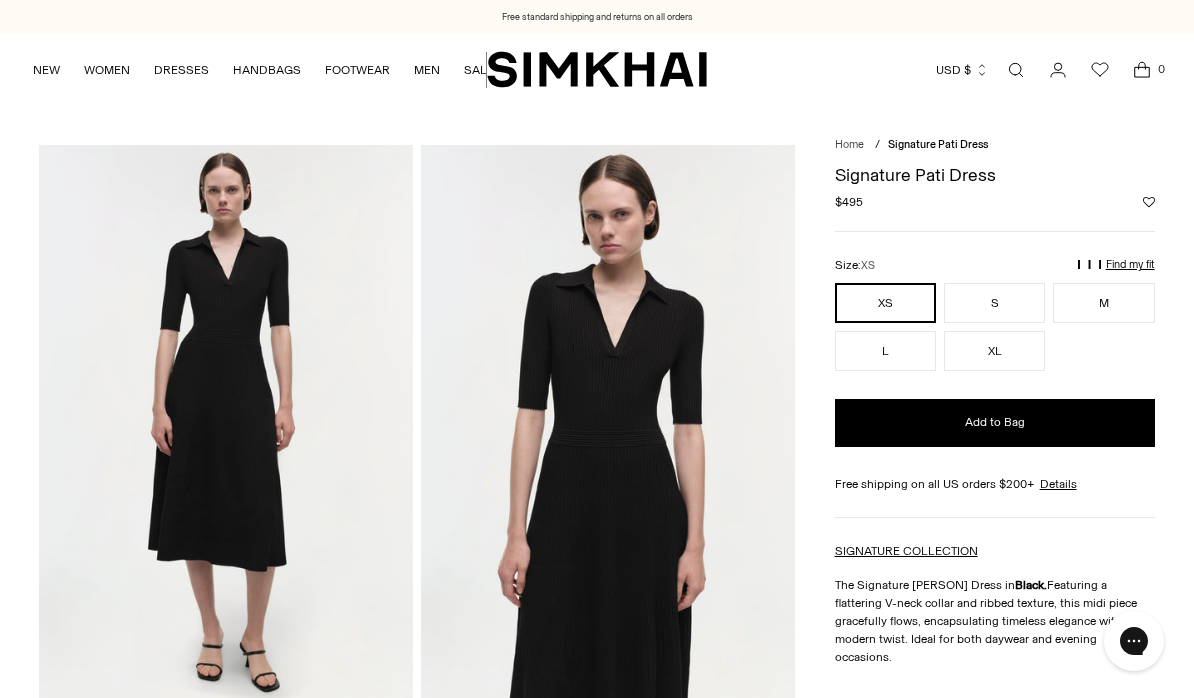 click on "Find my fit" at bounding box center [942, 273] 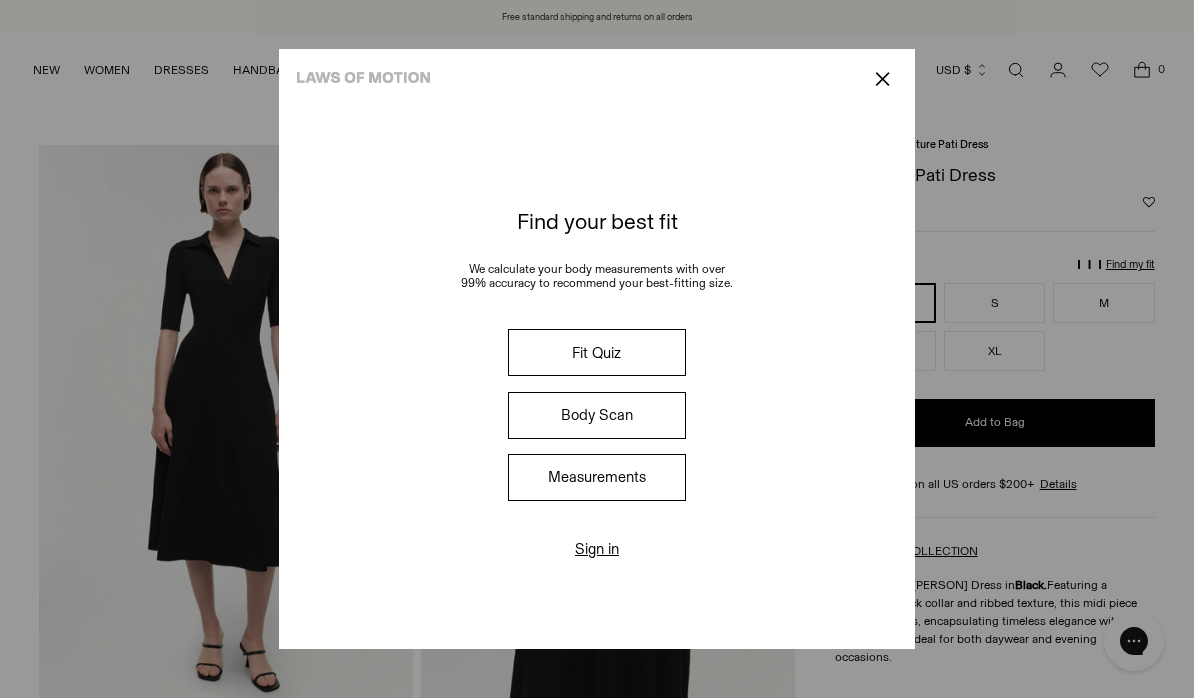 click on "Fit Quiz     Body Scan     Measurements" at bounding box center [597, 415] 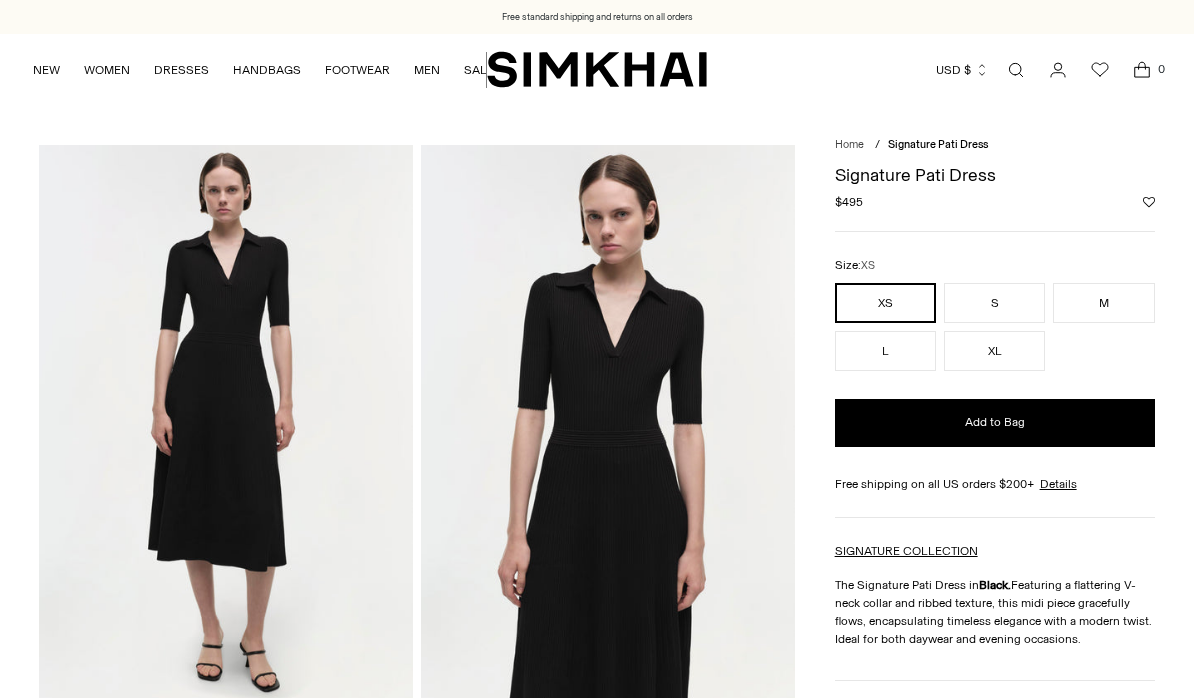 scroll, scrollTop: 0, scrollLeft: 0, axis: both 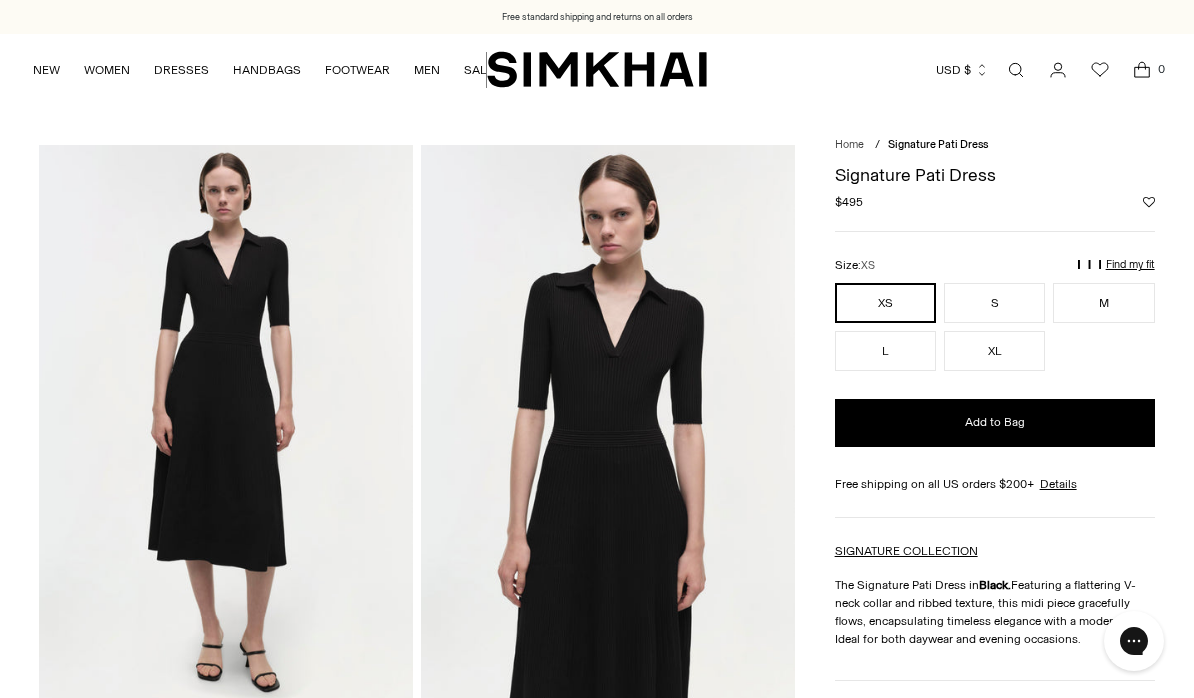 click at bounding box center [226, 425] 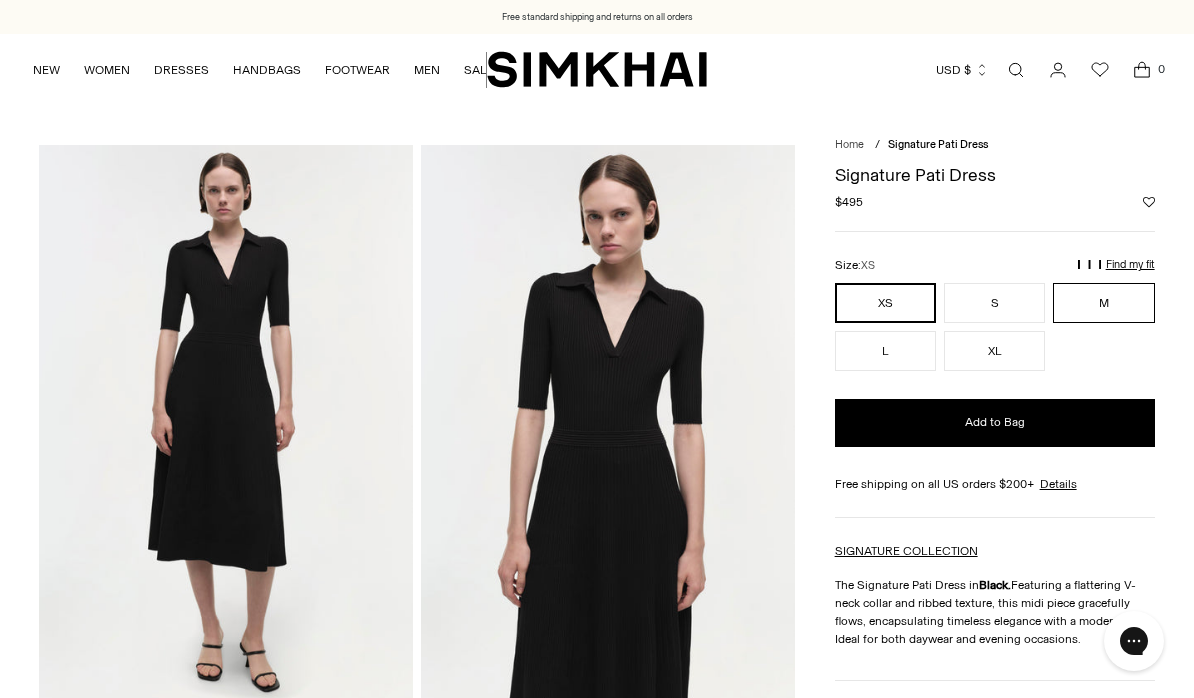 click on "M" at bounding box center [1103, 303] 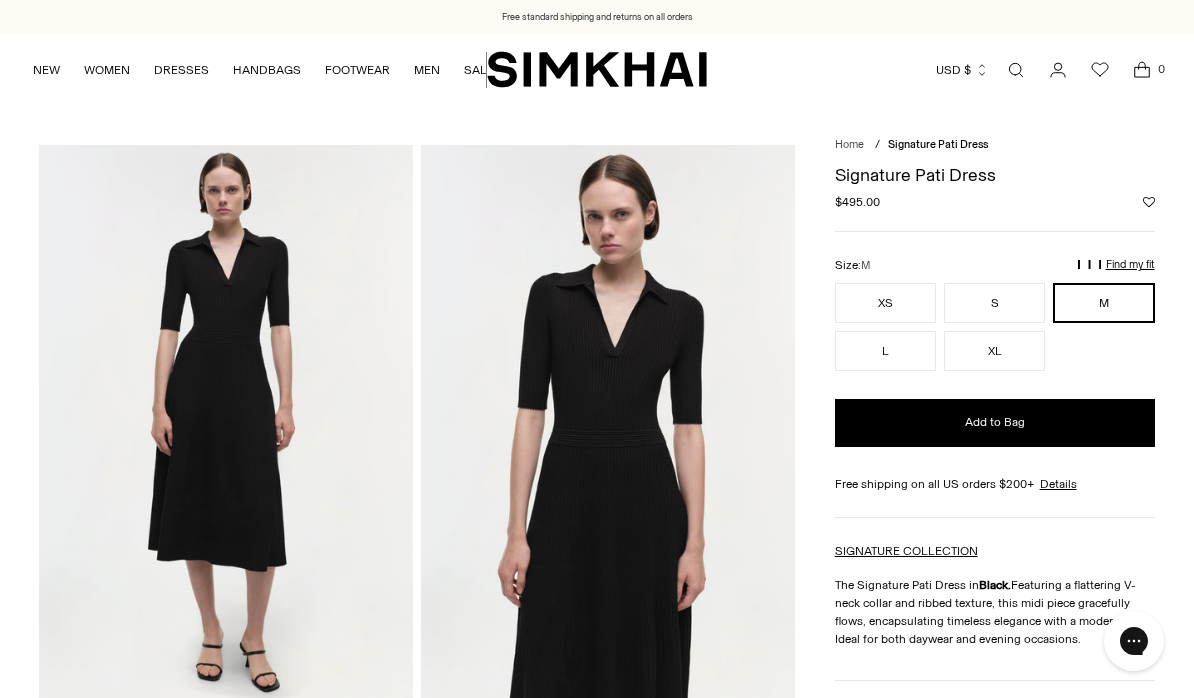 click on "Find my fit" at bounding box center (942, 273) 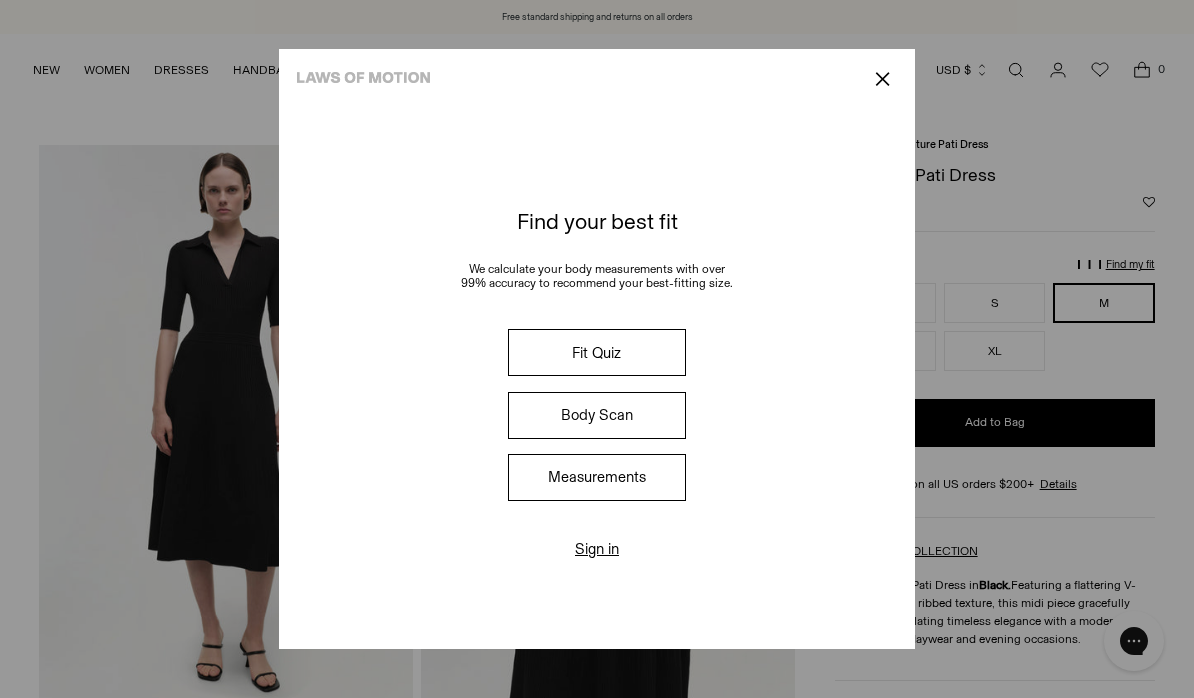 click on "Measurements" at bounding box center (597, 477) 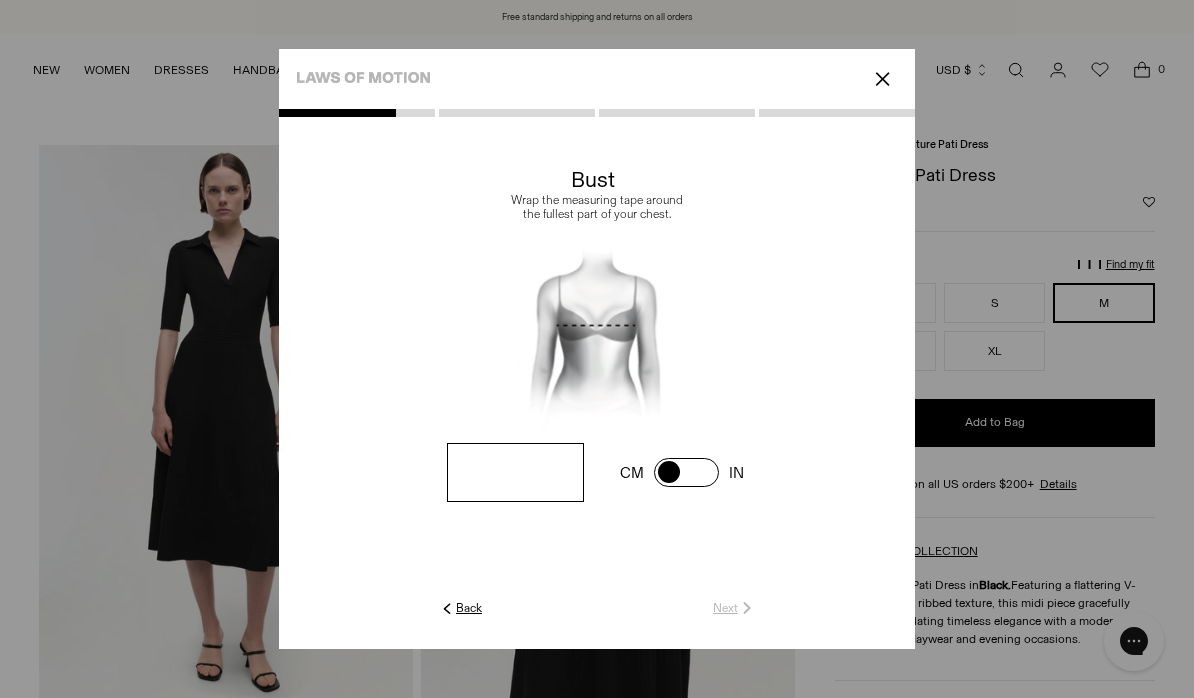 click at bounding box center (515, 472) 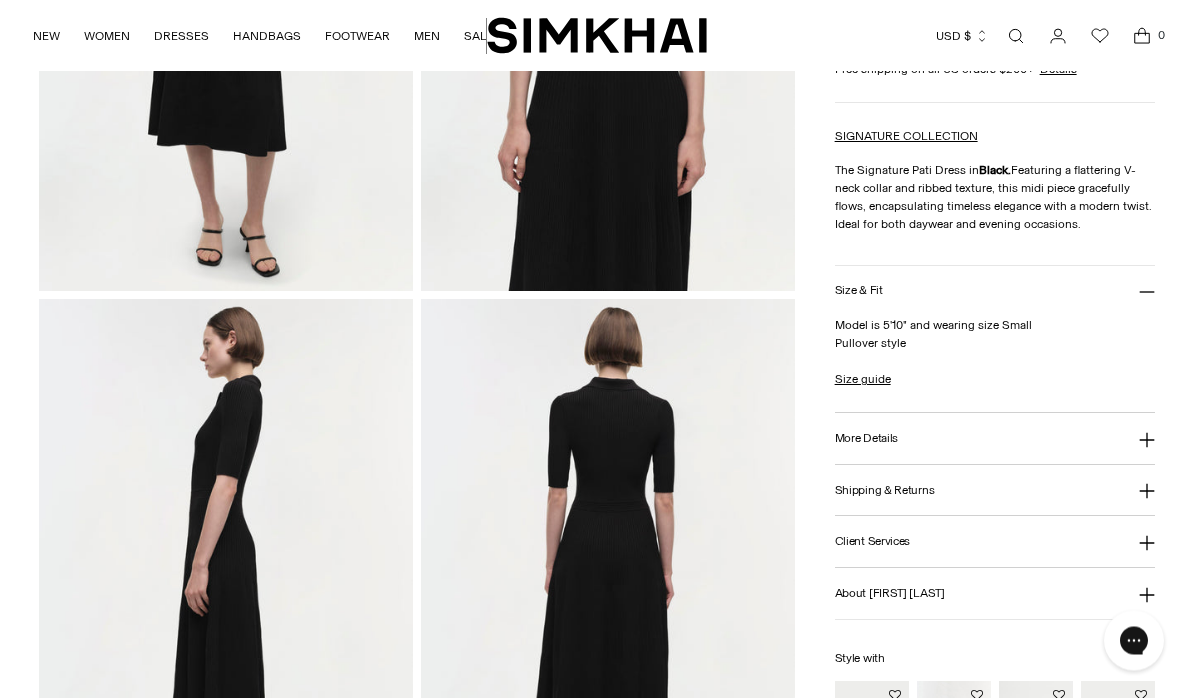 scroll, scrollTop: 415, scrollLeft: 0, axis: vertical 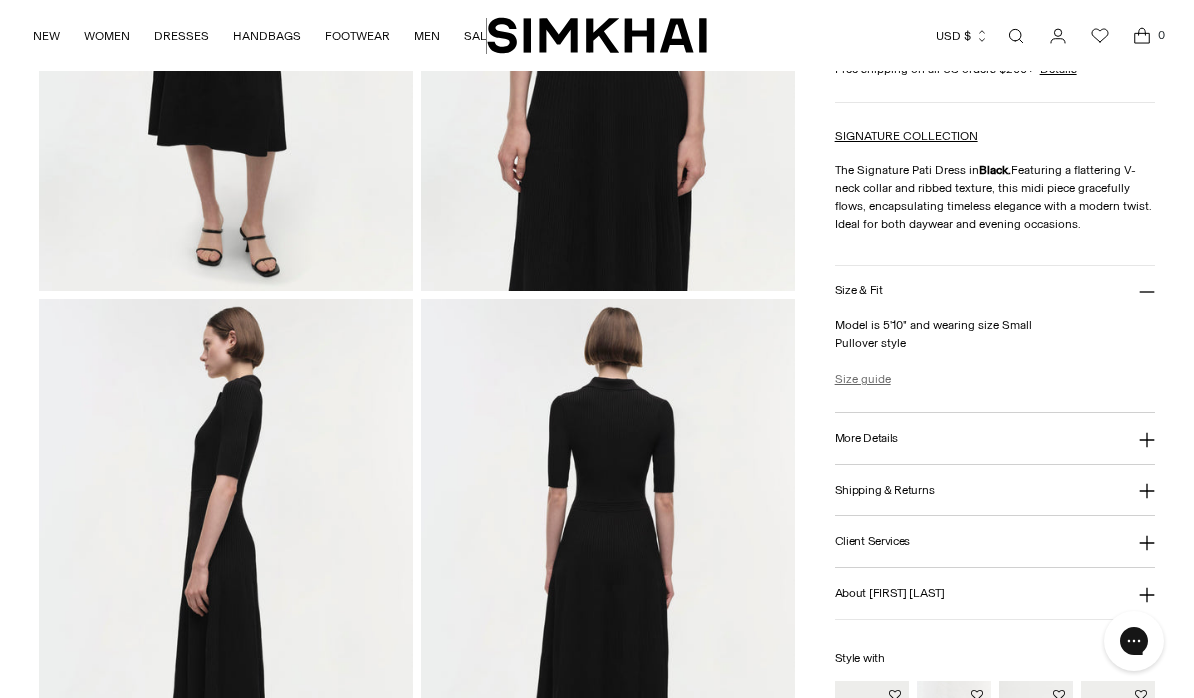 click on "Size guide" at bounding box center [863, 379] 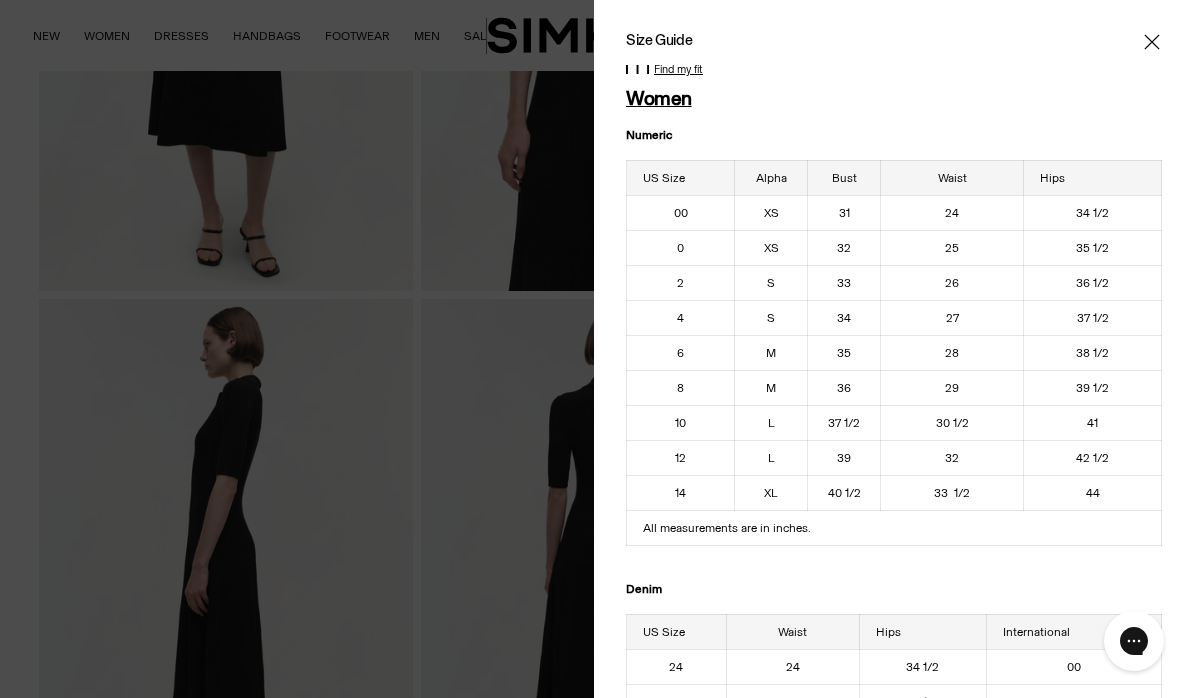 click 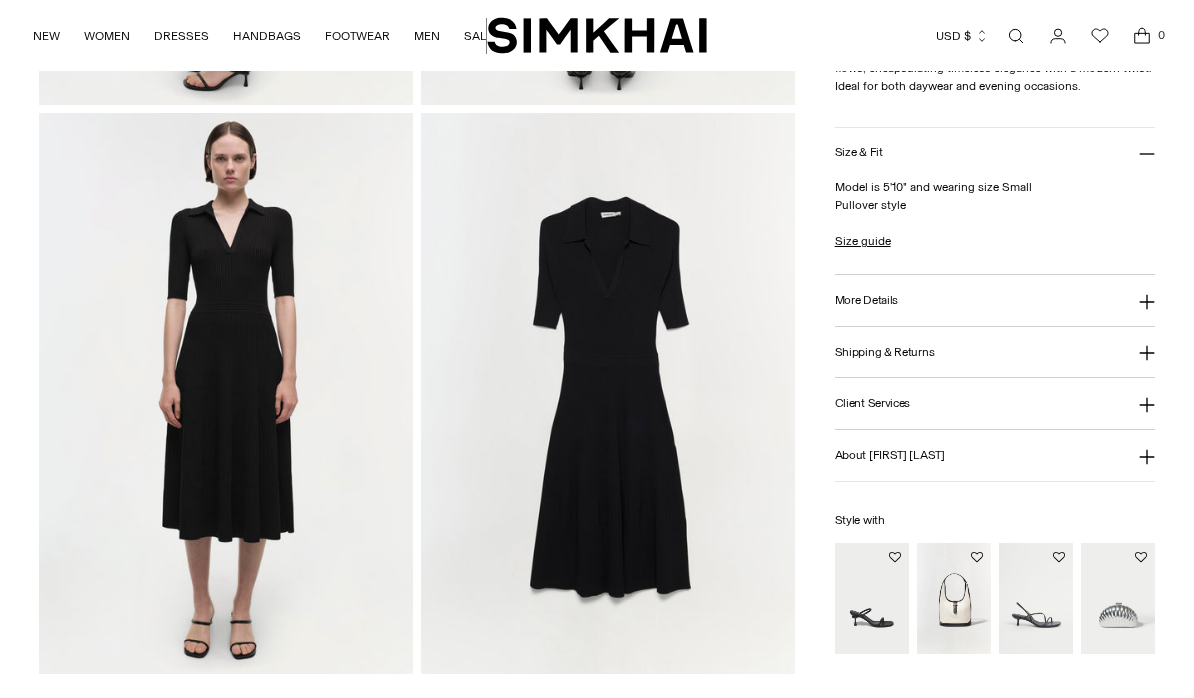 scroll, scrollTop: 1170, scrollLeft: 0, axis: vertical 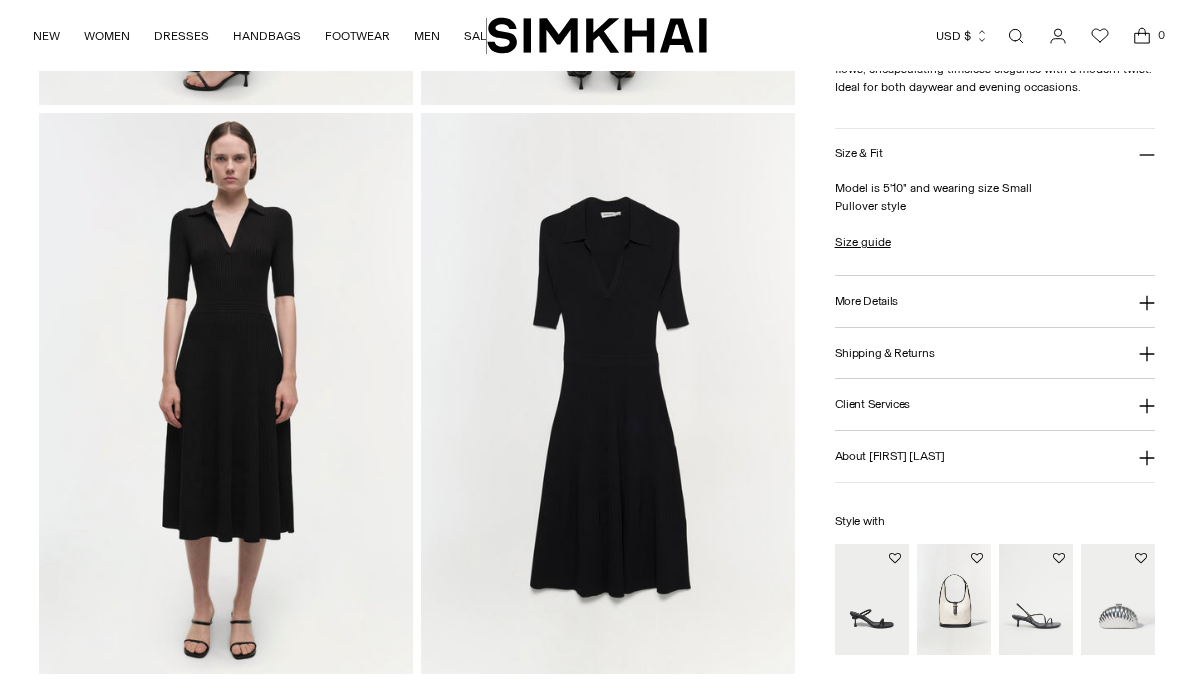 click at bounding box center [608, 393] 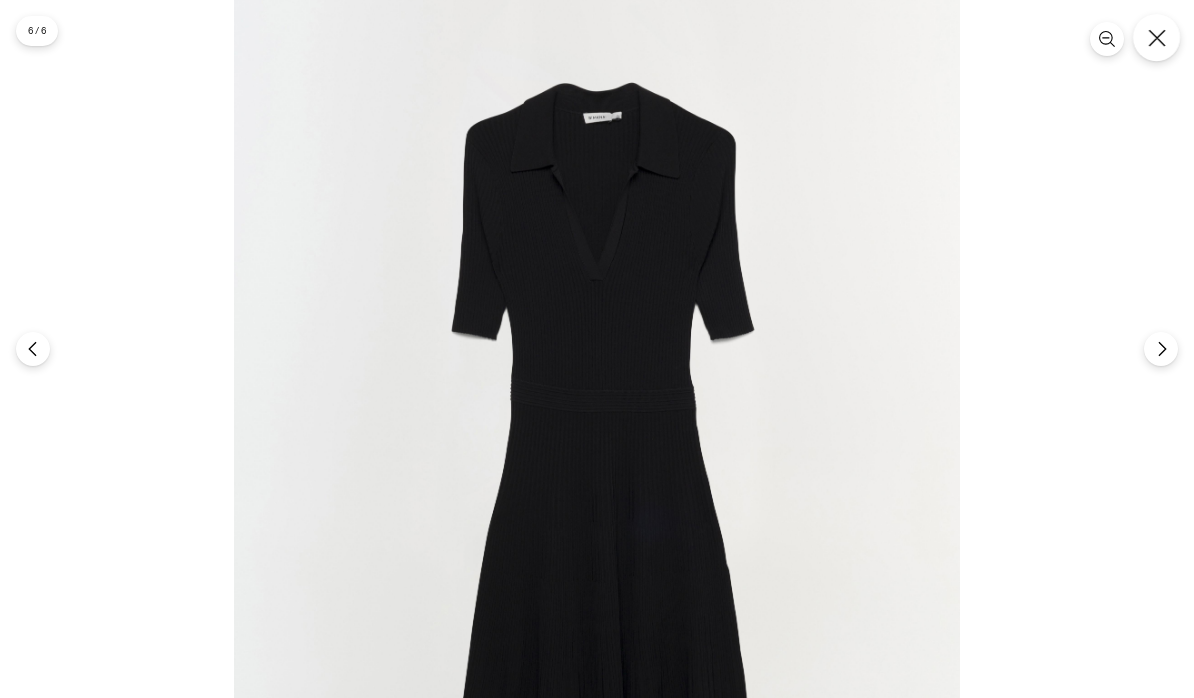 click at bounding box center (1156, 37) 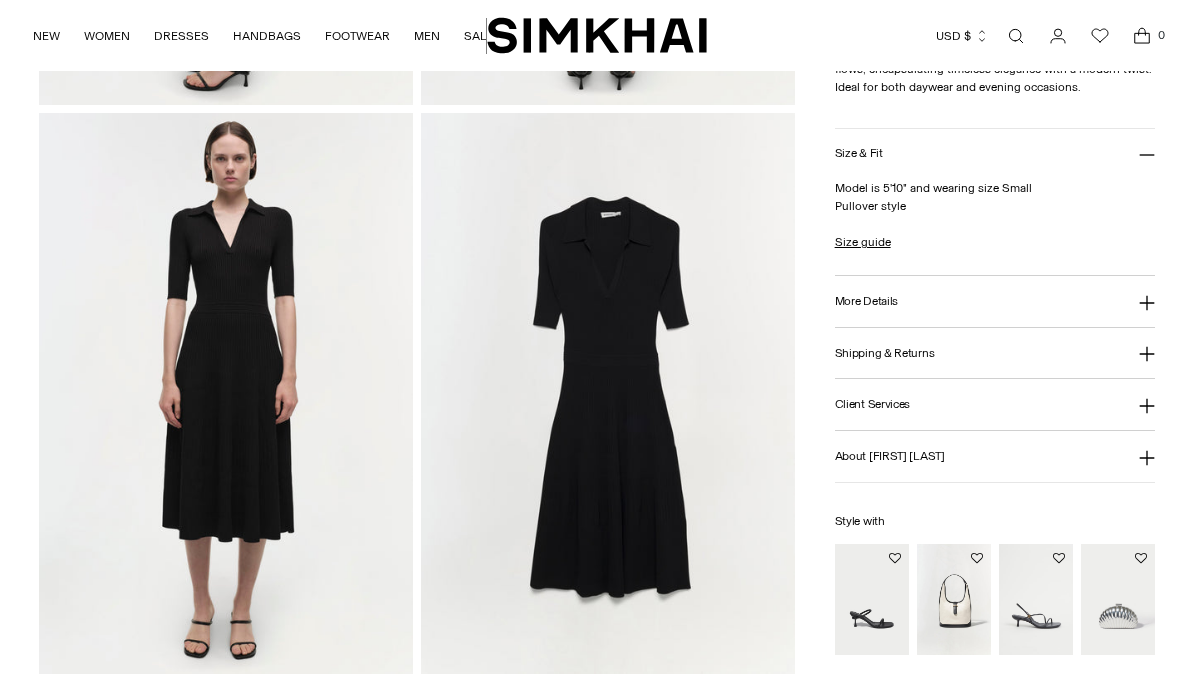 click 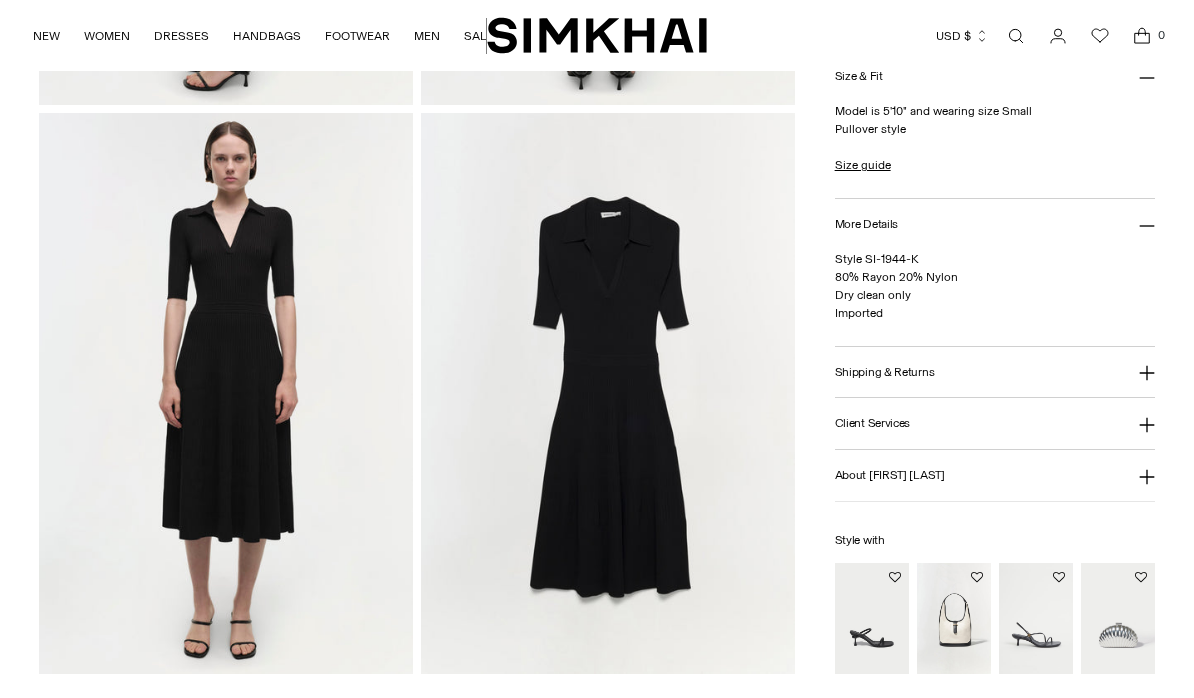 click 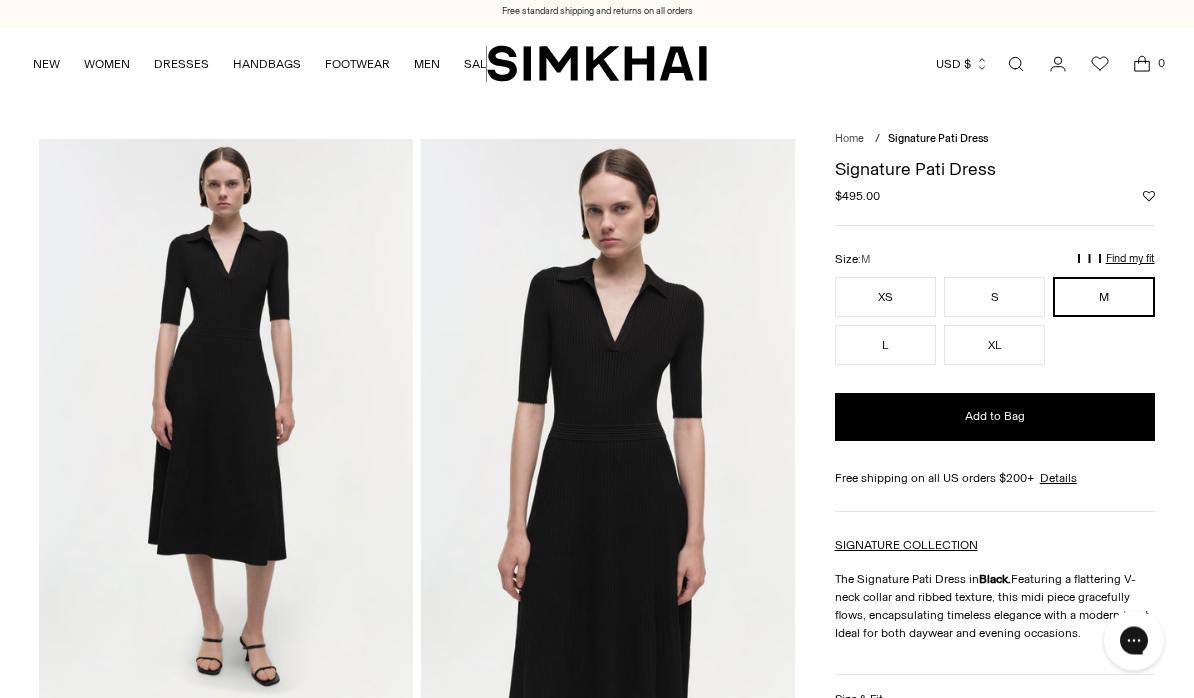 scroll, scrollTop: 0, scrollLeft: 0, axis: both 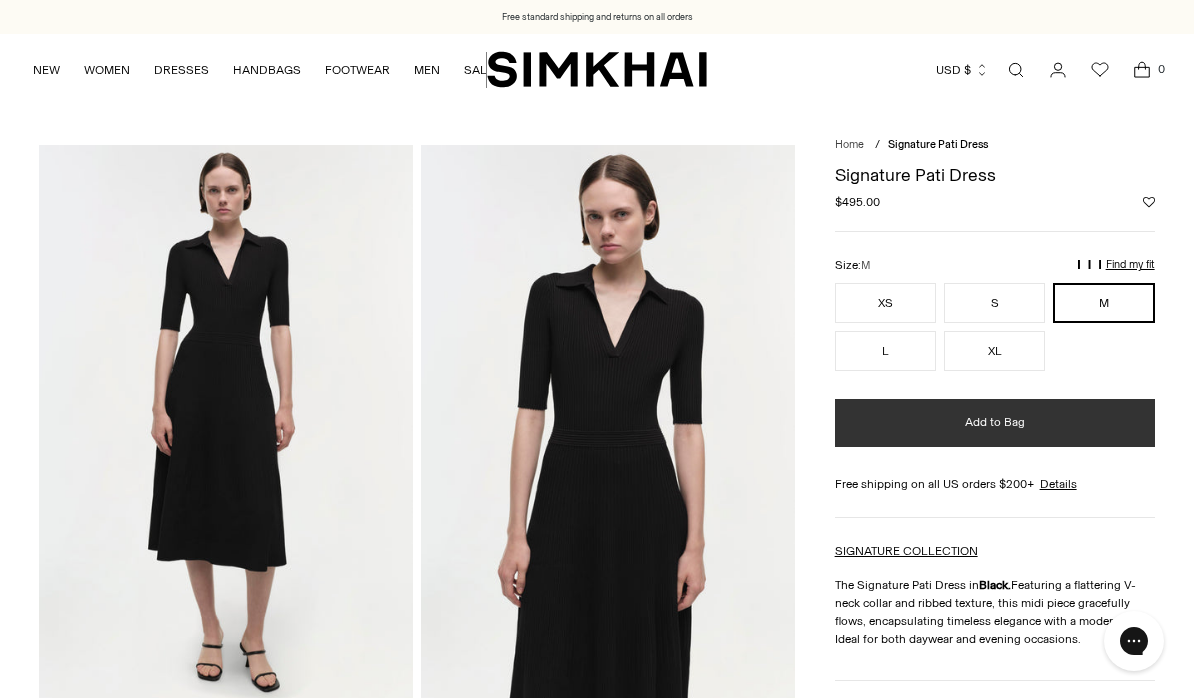 click on "Add to Bag" at bounding box center [995, 423] 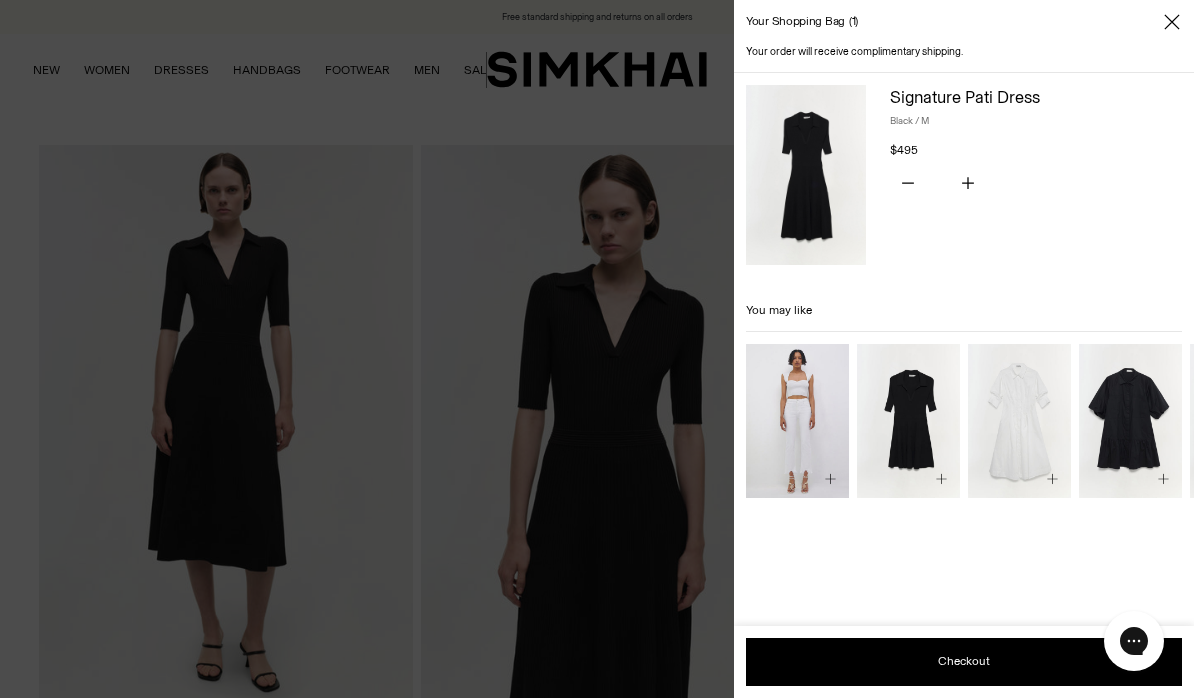click at bounding box center (1019, 421) 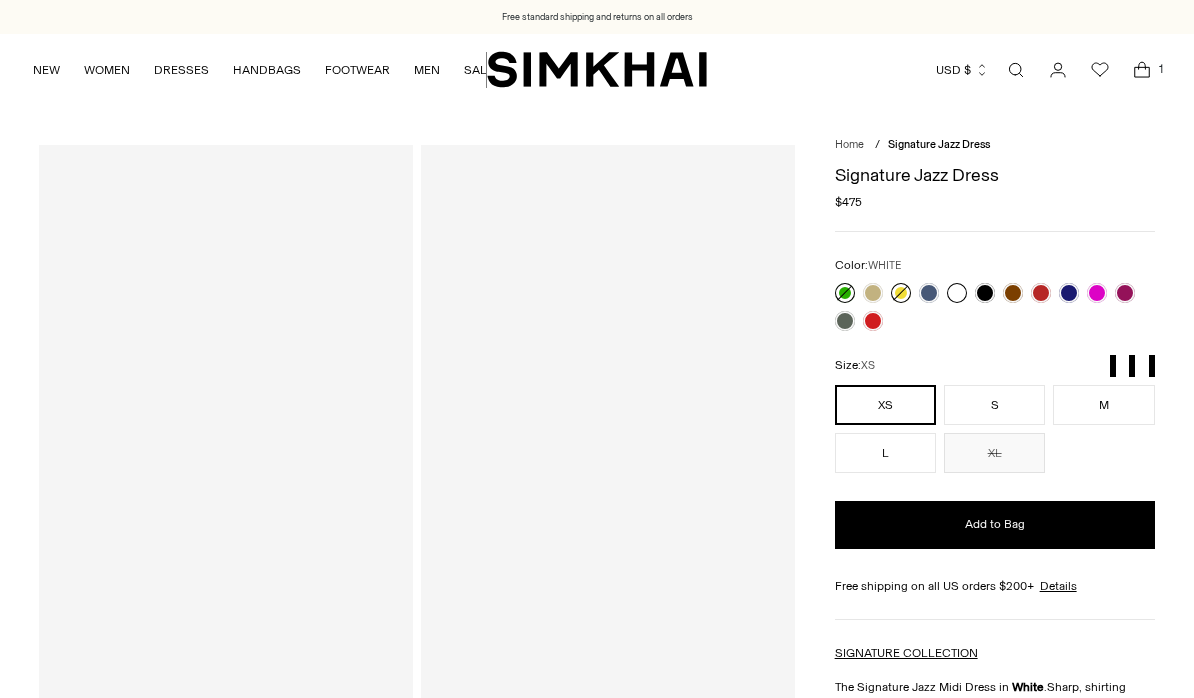 scroll, scrollTop: 0, scrollLeft: 0, axis: both 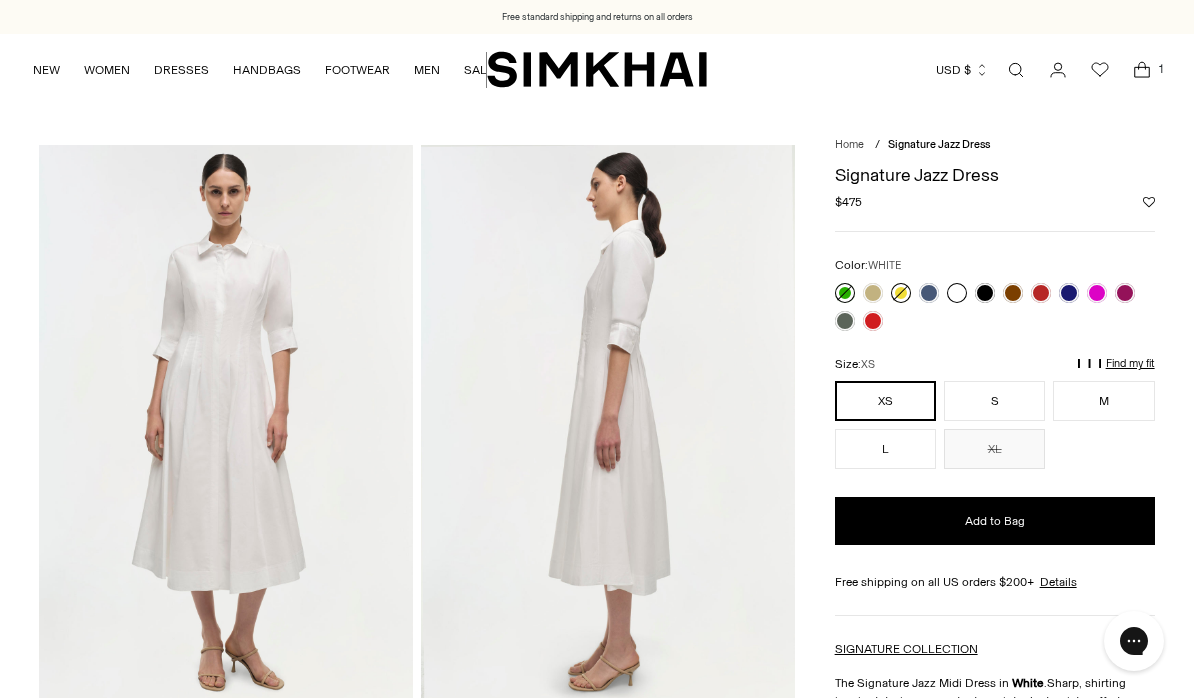 click at bounding box center (1058, 70) 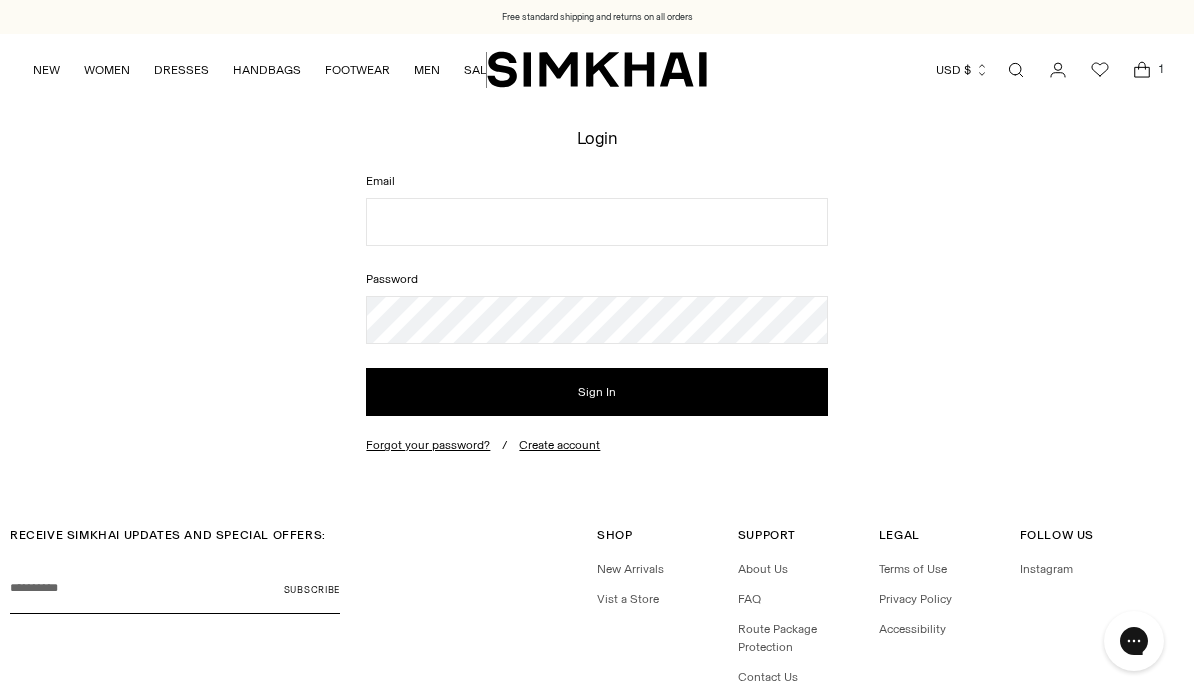 scroll, scrollTop: 0, scrollLeft: 0, axis: both 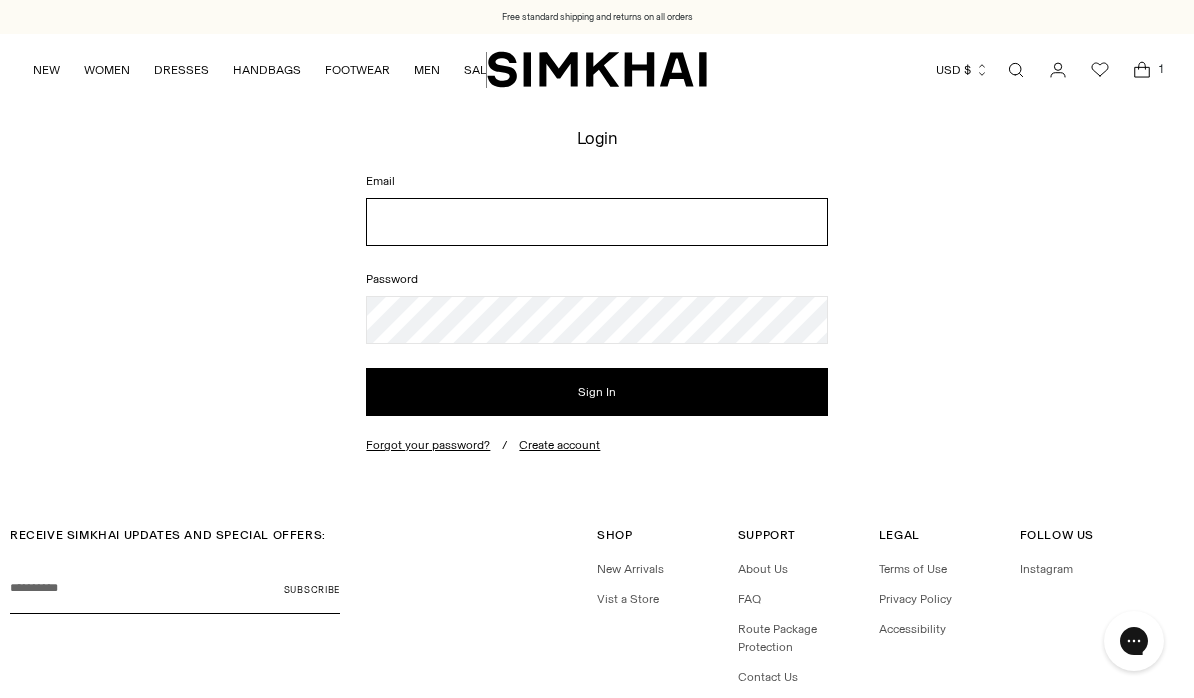 click on "Email" at bounding box center (596, 222) 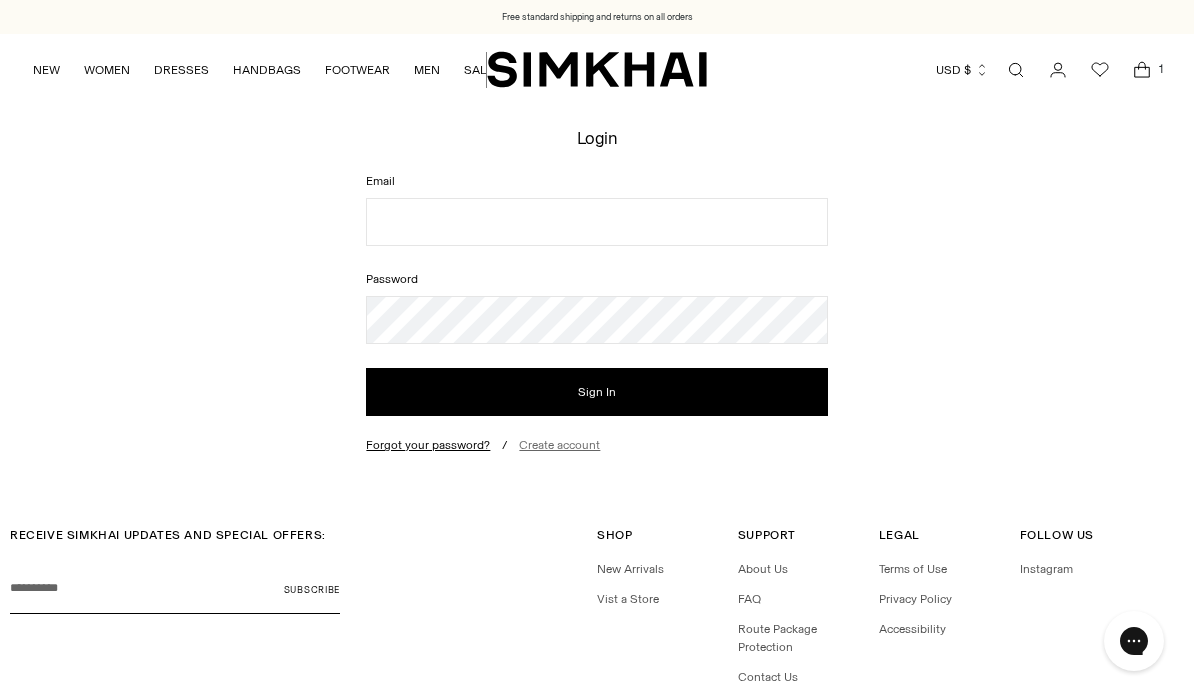 click on "Create account" at bounding box center (559, 445) 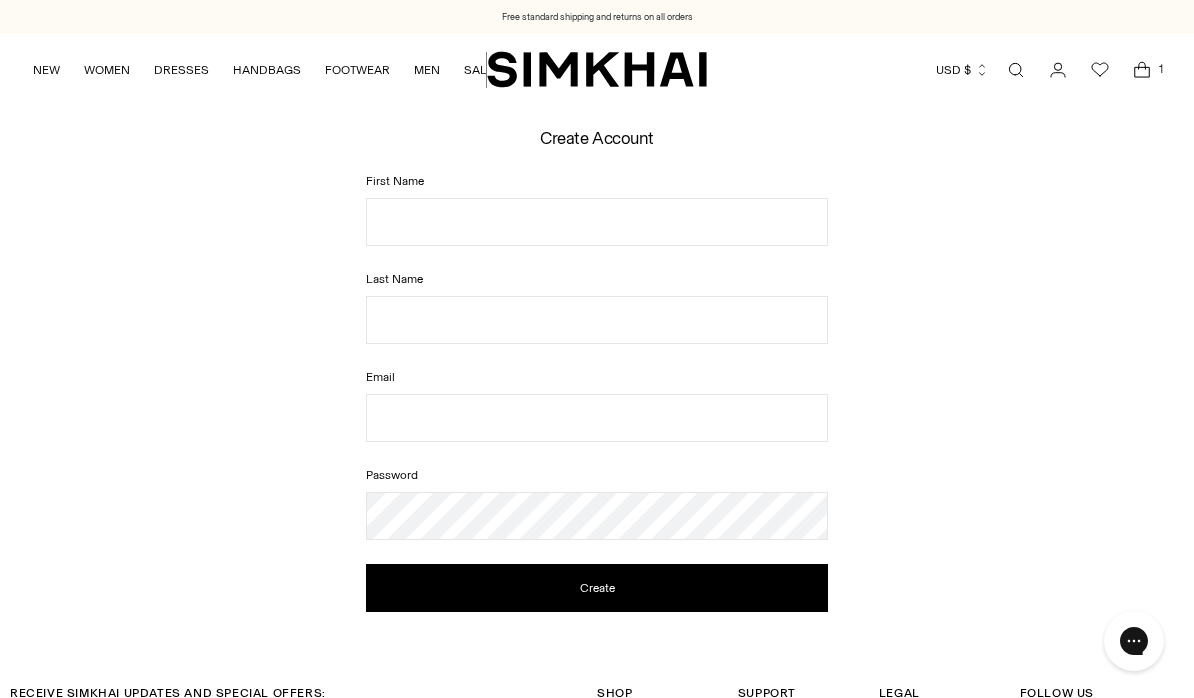 scroll, scrollTop: 0, scrollLeft: 0, axis: both 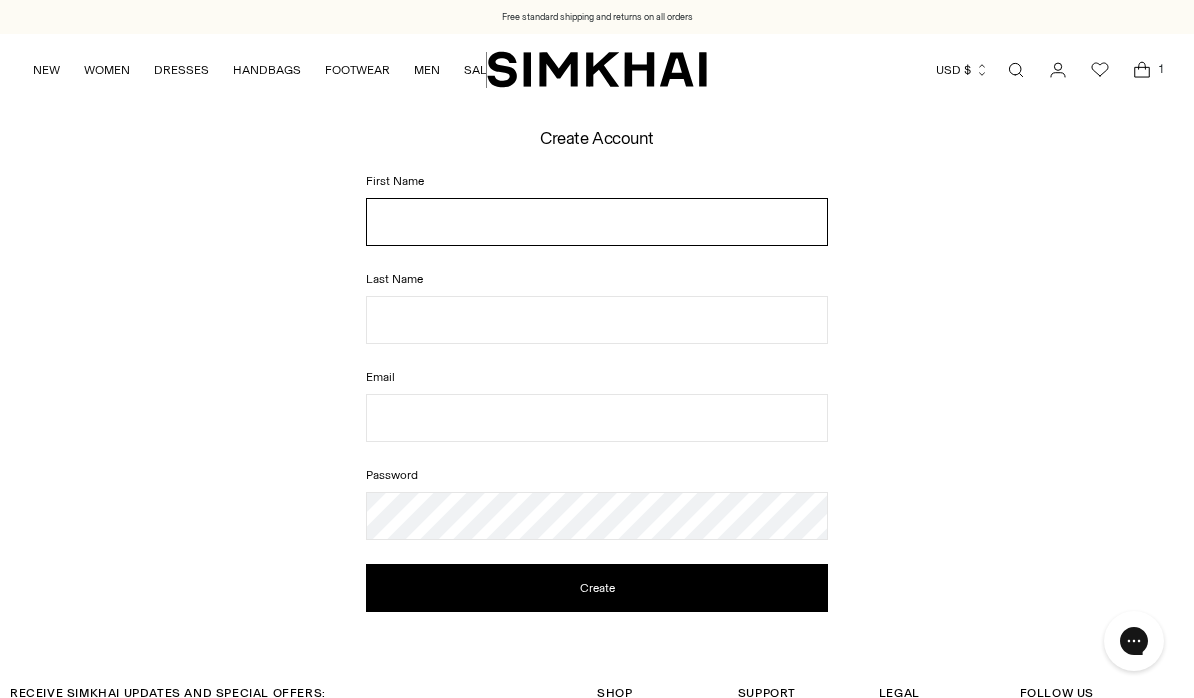 click on "First Name" at bounding box center [596, 222] 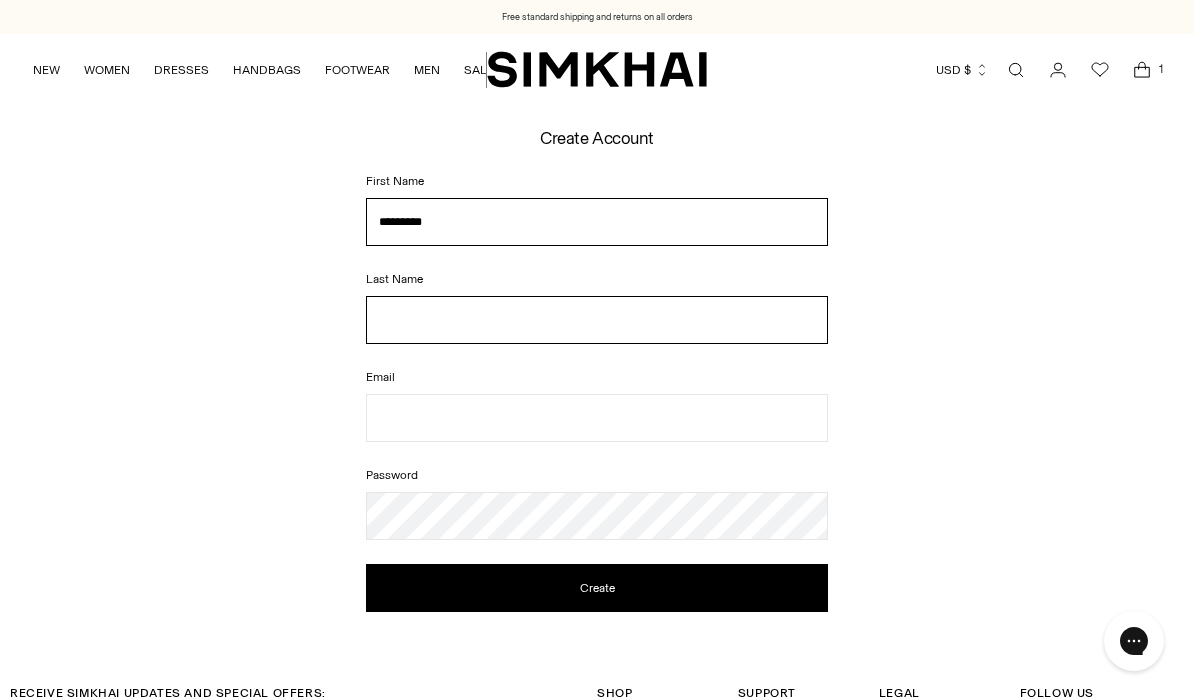 type on "******" 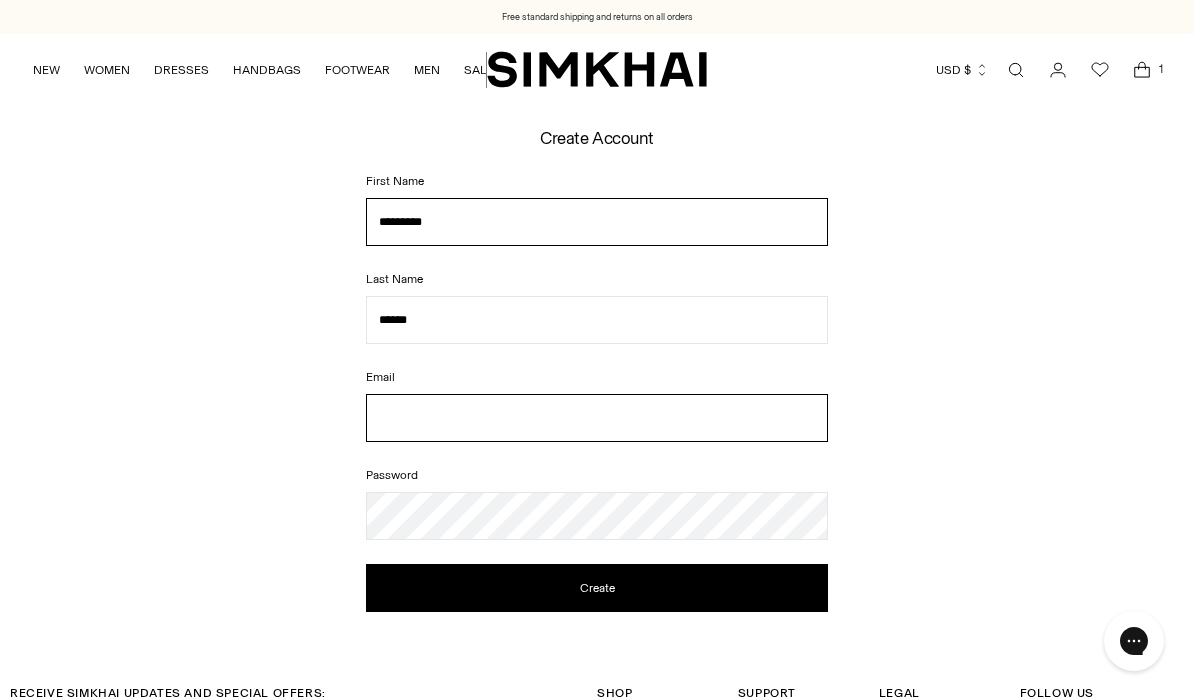 type on "**********" 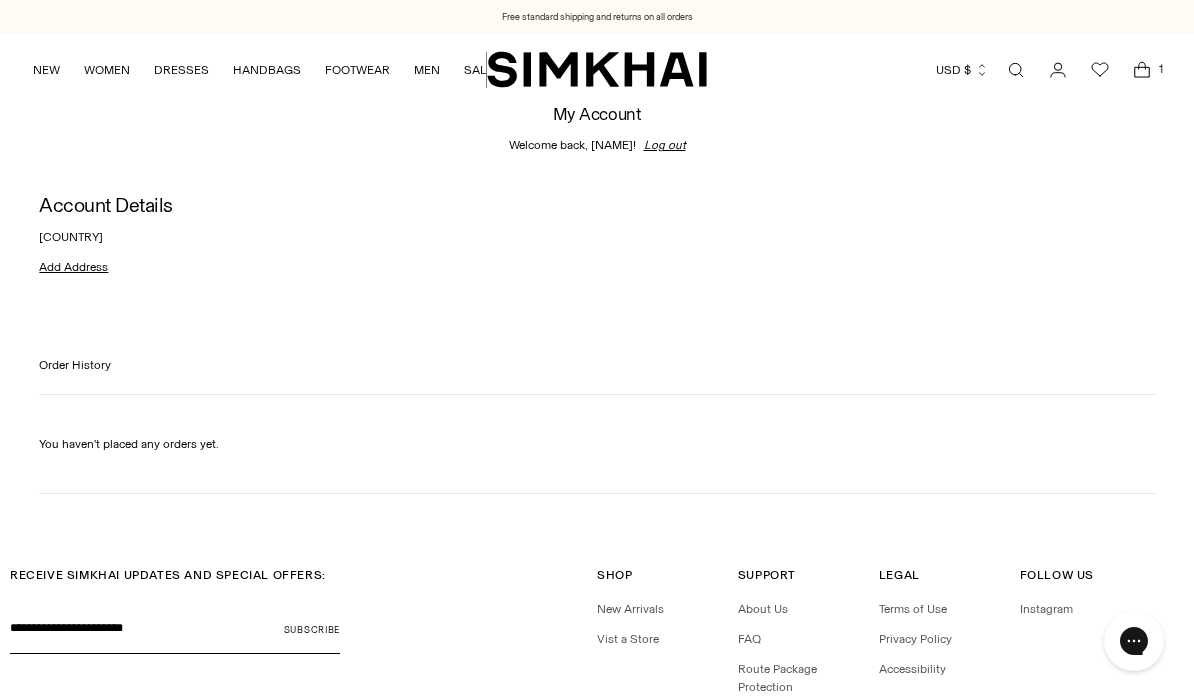 scroll, scrollTop: 0, scrollLeft: 0, axis: both 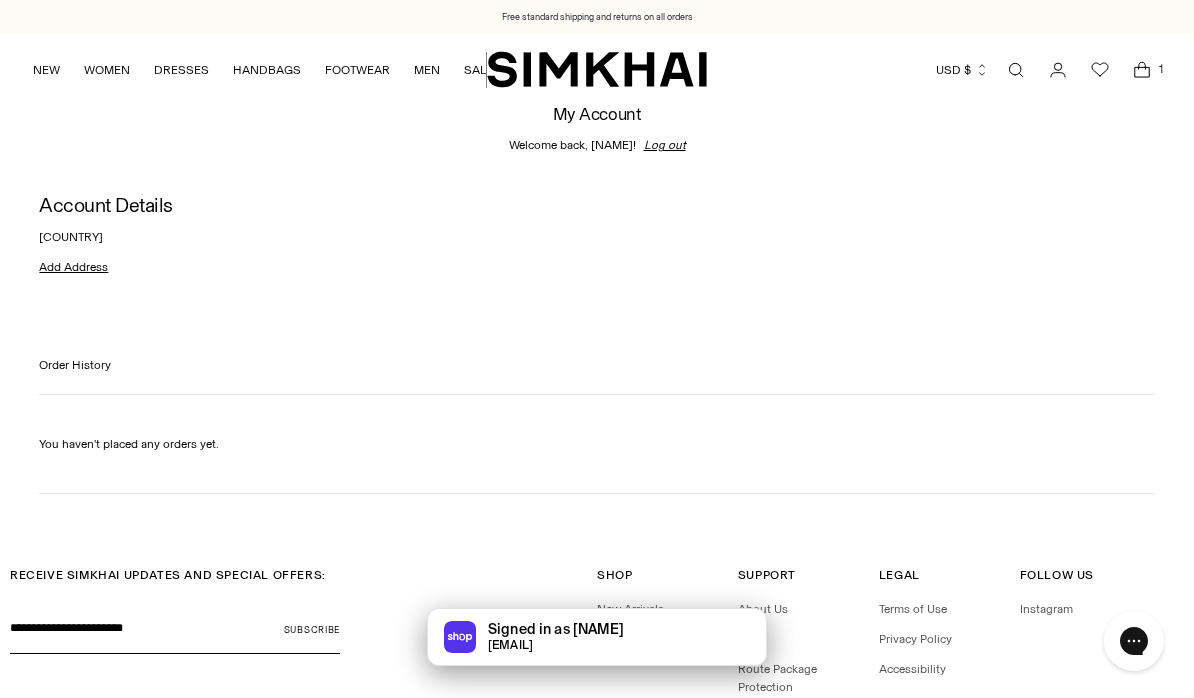 click on "Account Details
United States
Add Address
Order History
You haven't placed any orders yet." at bounding box center [596, 344] 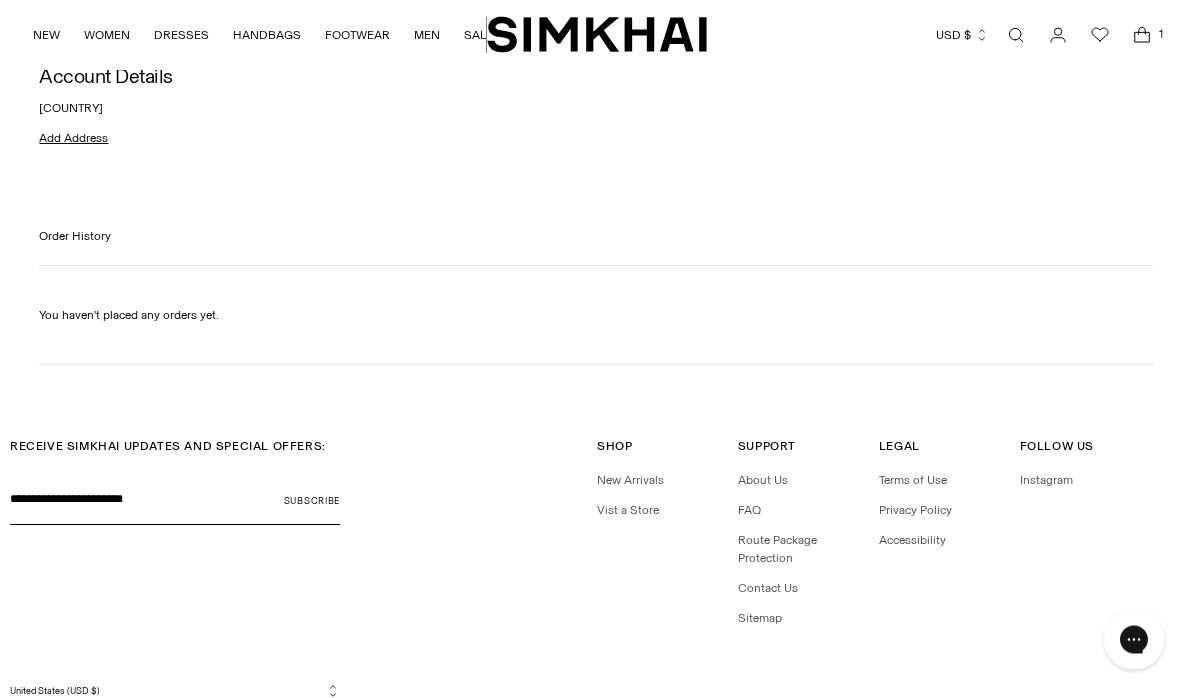 scroll, scrollTop: 127, scrollLeft: 0, axis: vertical 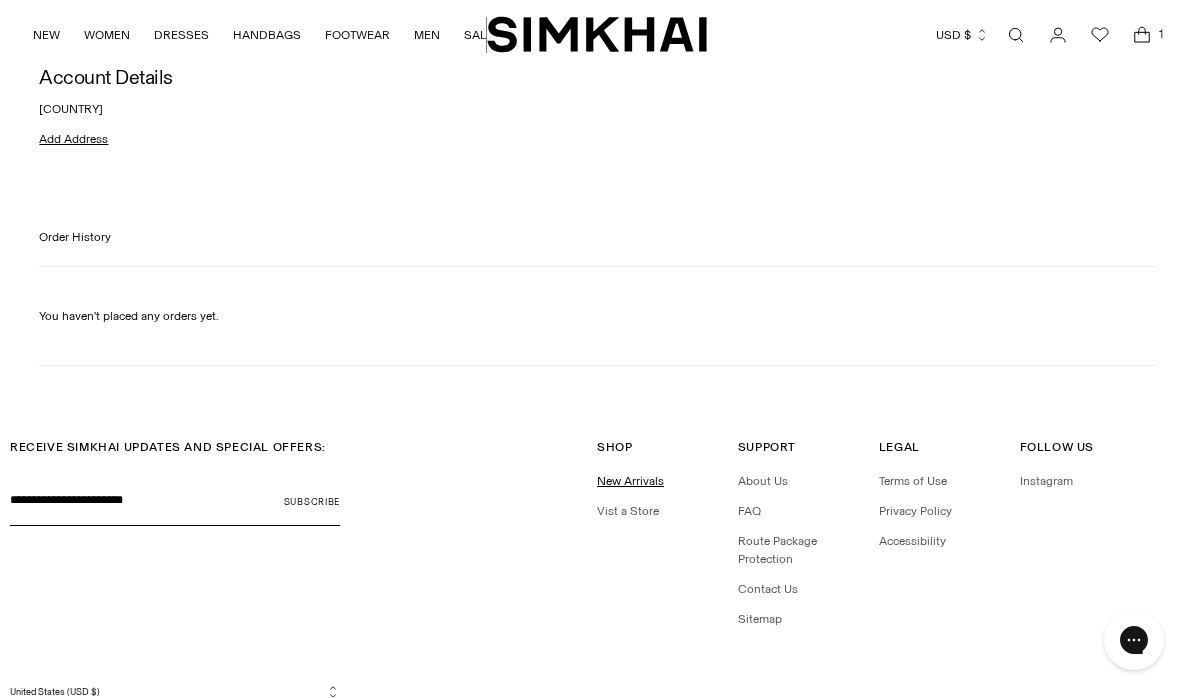 click on "New Arrivals" at bounding box center [630, 482] 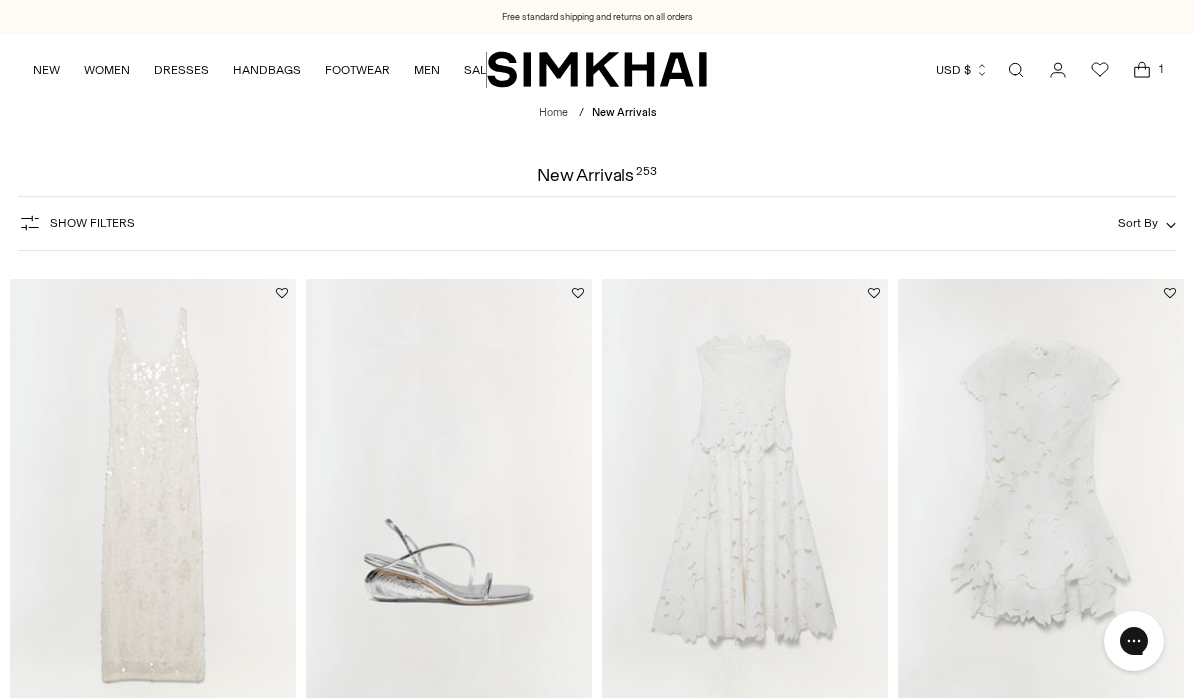 scroll, scrollTop: 0, scrollLeft: 0, axis: both 